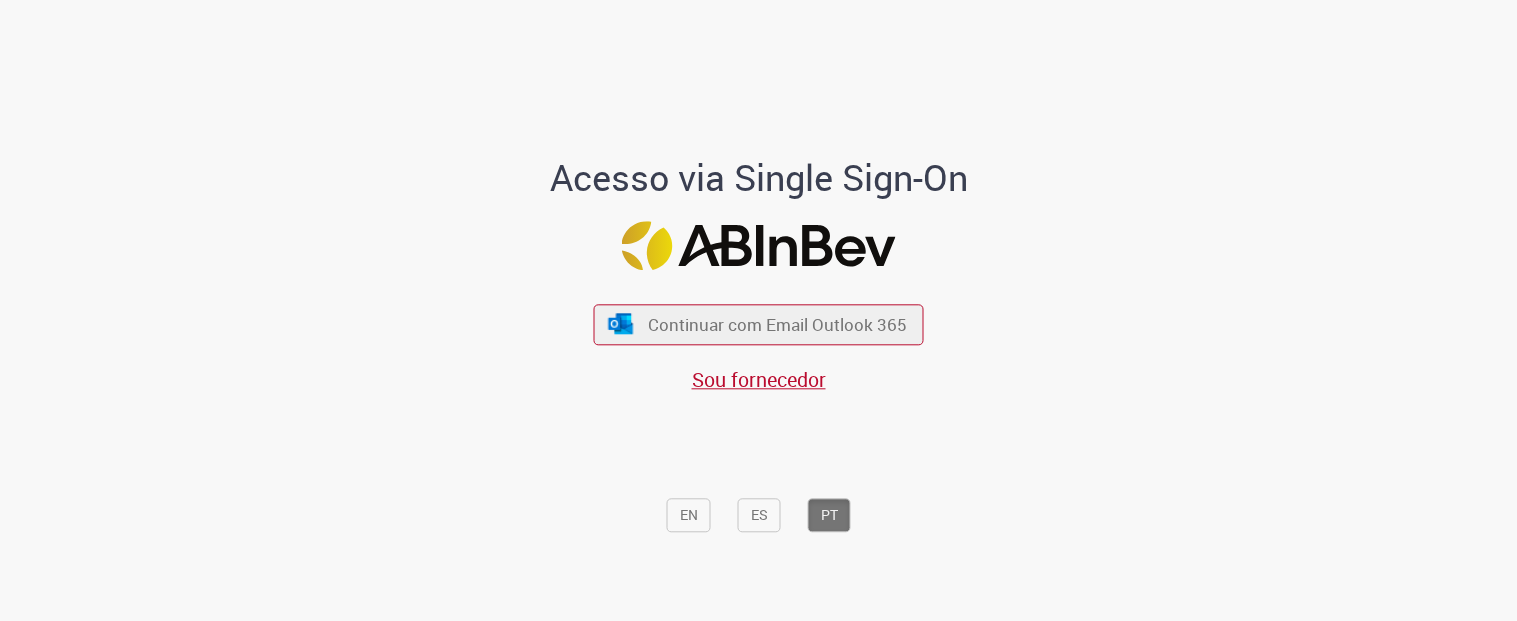 scroll, scrollTop: 0, scrollLeft: 0, axis: both 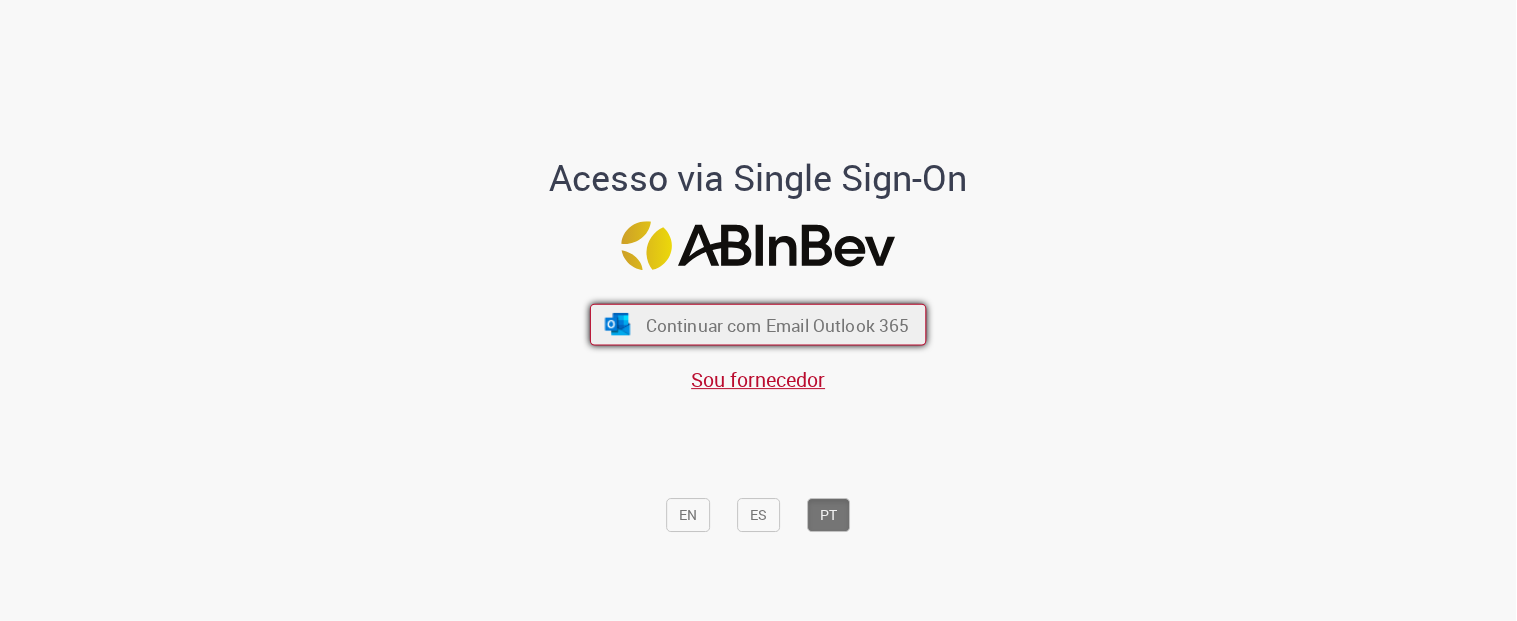 click on "Continuar com Email Outlook 365" at bounding box center [778, 324] 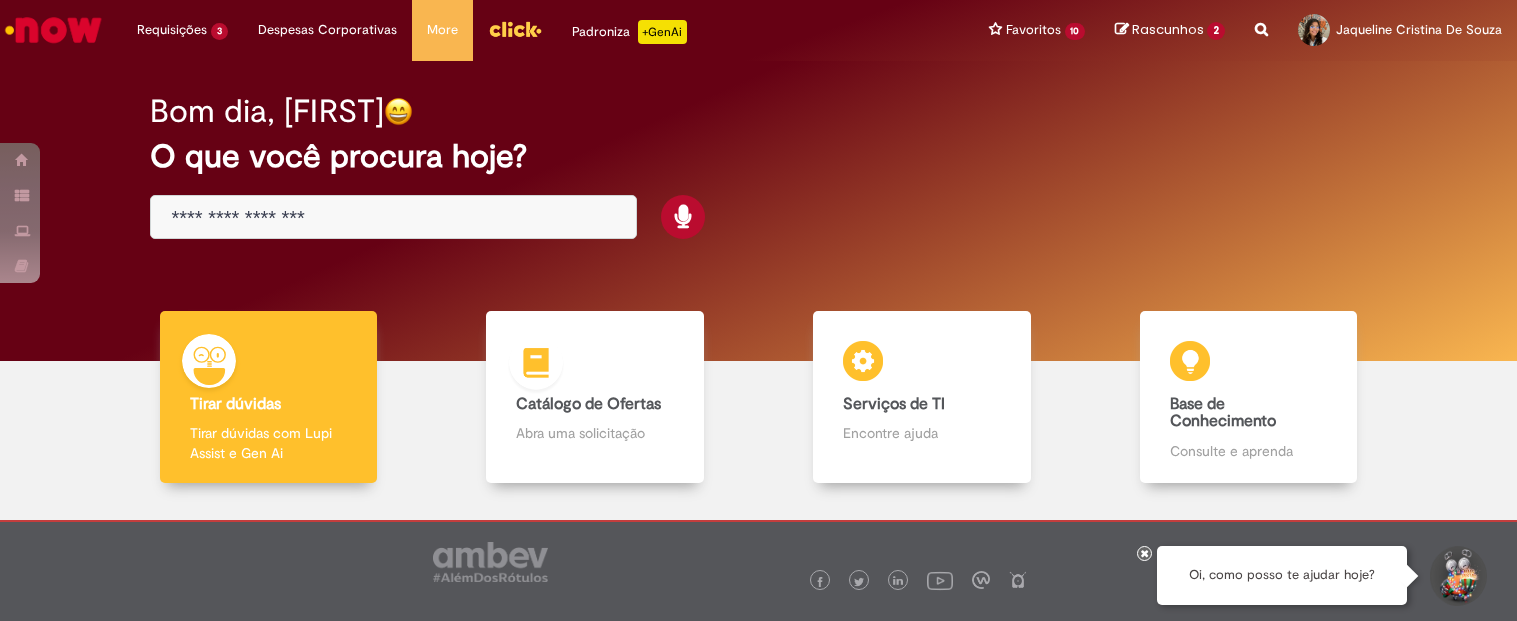 scroll, scrollTop: 0, scrollLeft: 0, axis: both 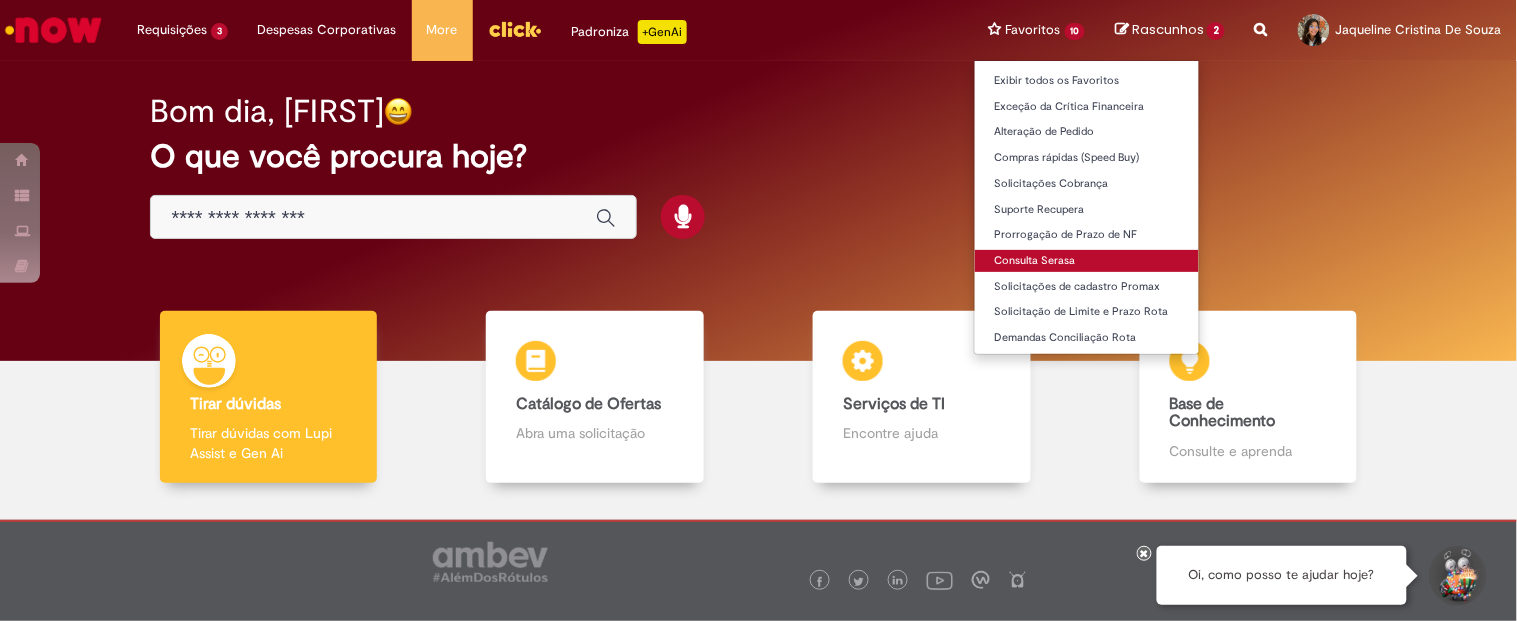 click on "Consulta Serasa" at bounding box center (1087, 261) 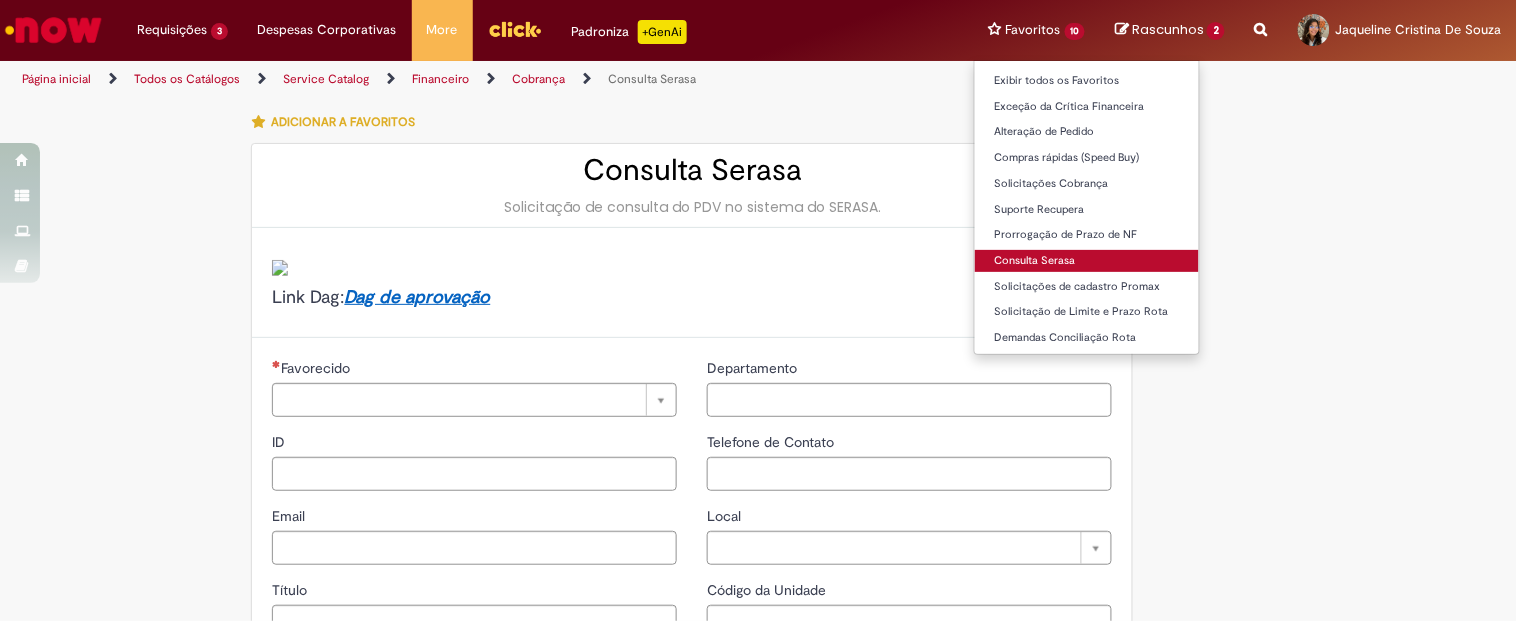 type on "********" 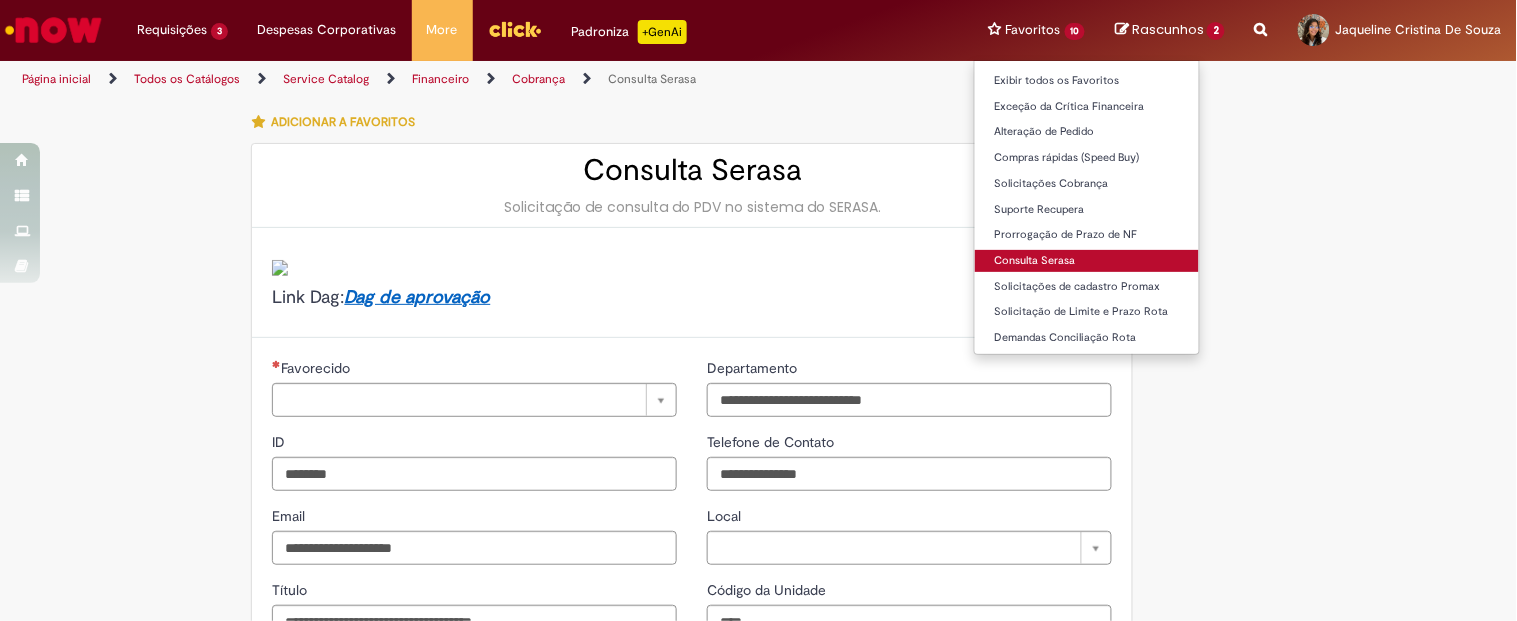 type on "**********" 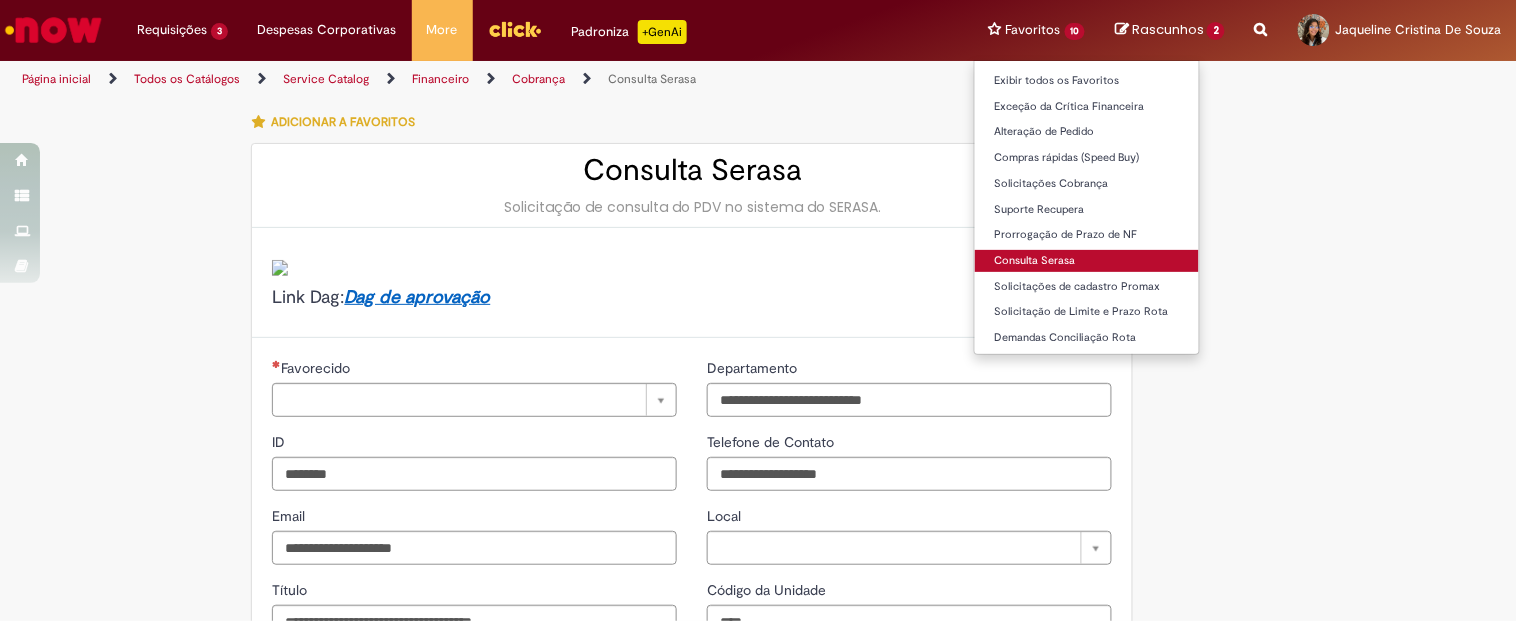type on "**********" 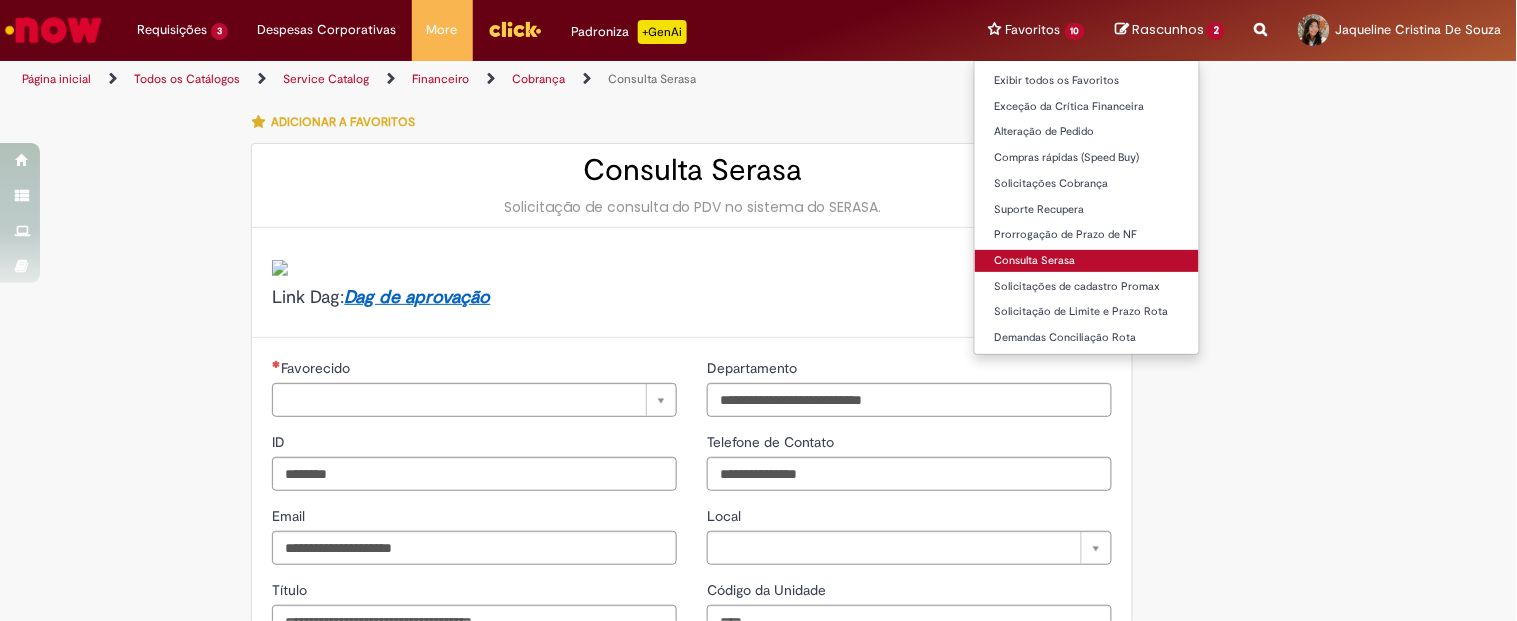 type on "**********" 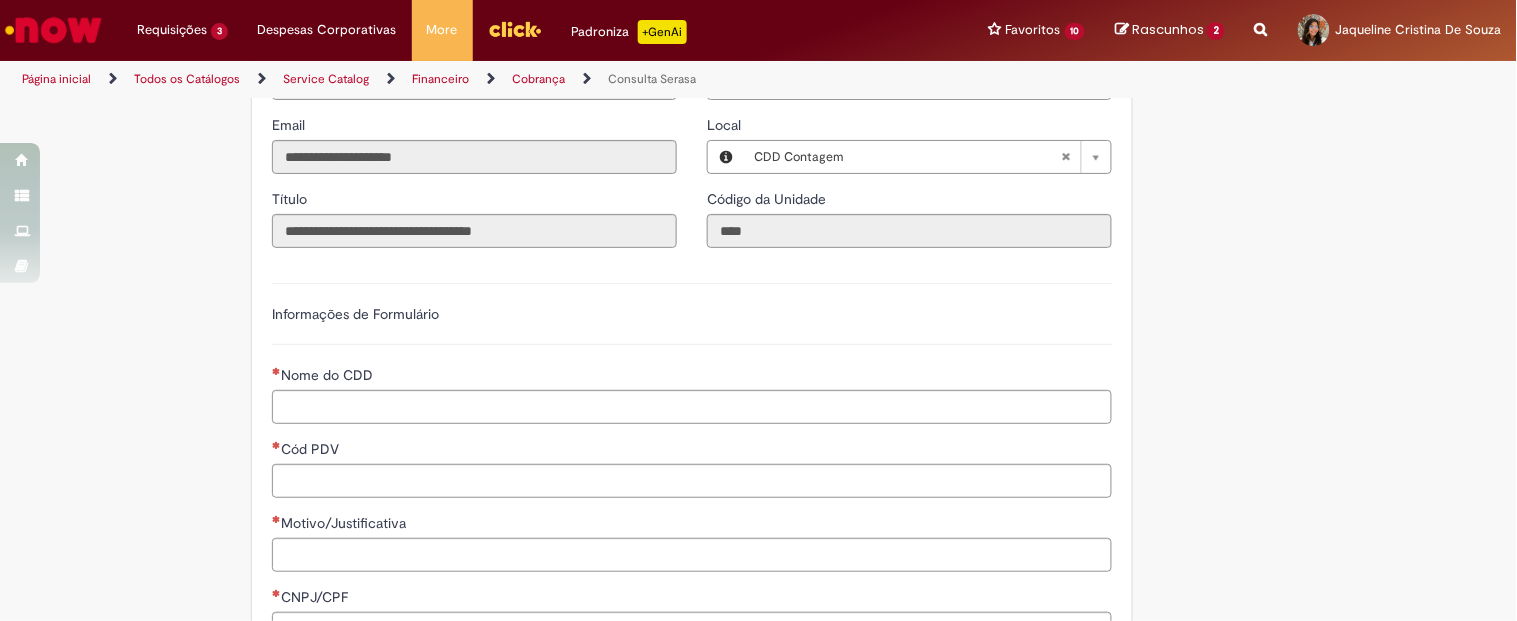 scroll, scrollTop: 400, scrollLeft: 0, axis: vertical 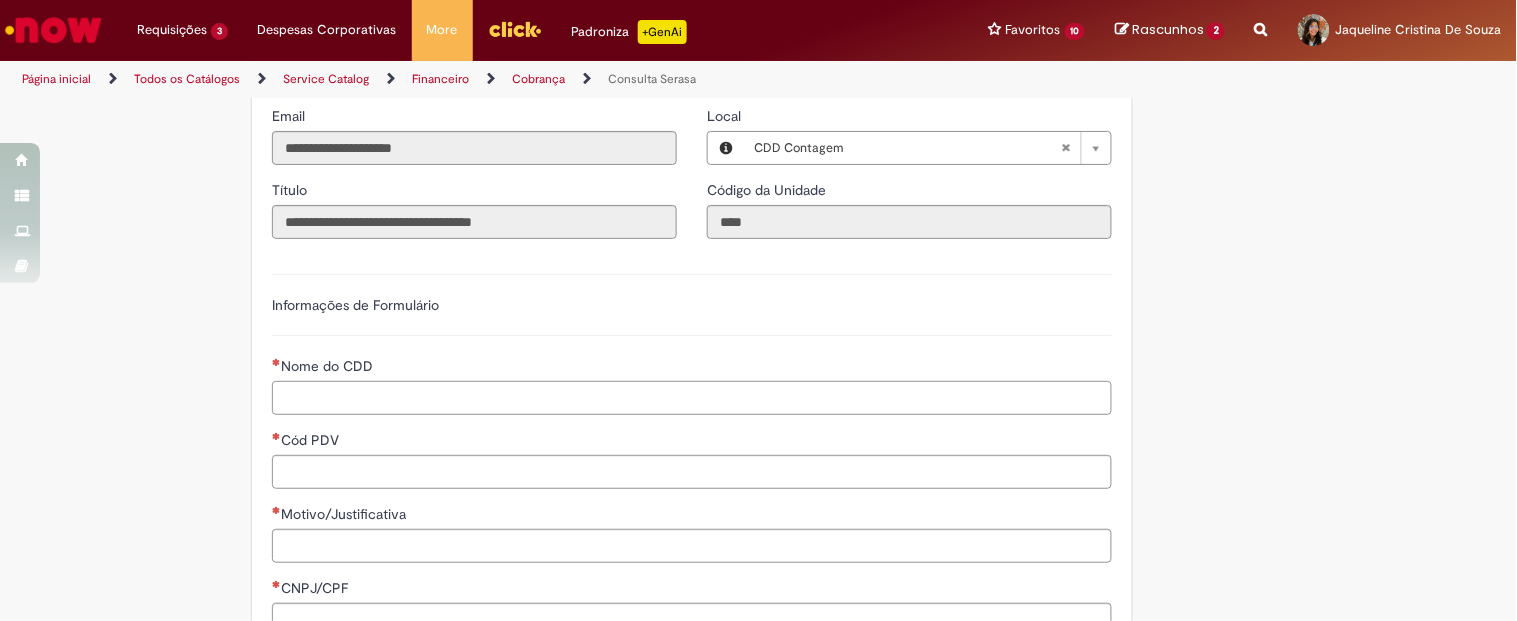 click on "Nome do CDD" at bounding box center (692, 398) 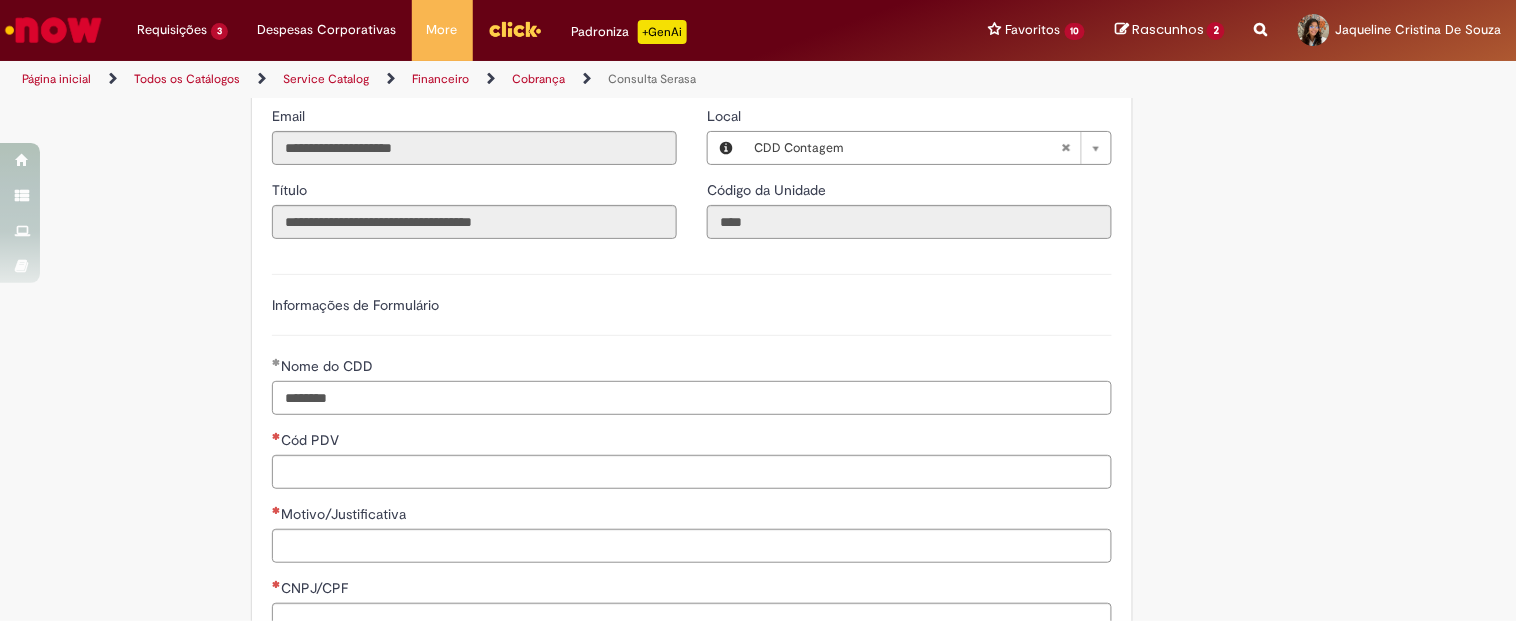 type on "********" 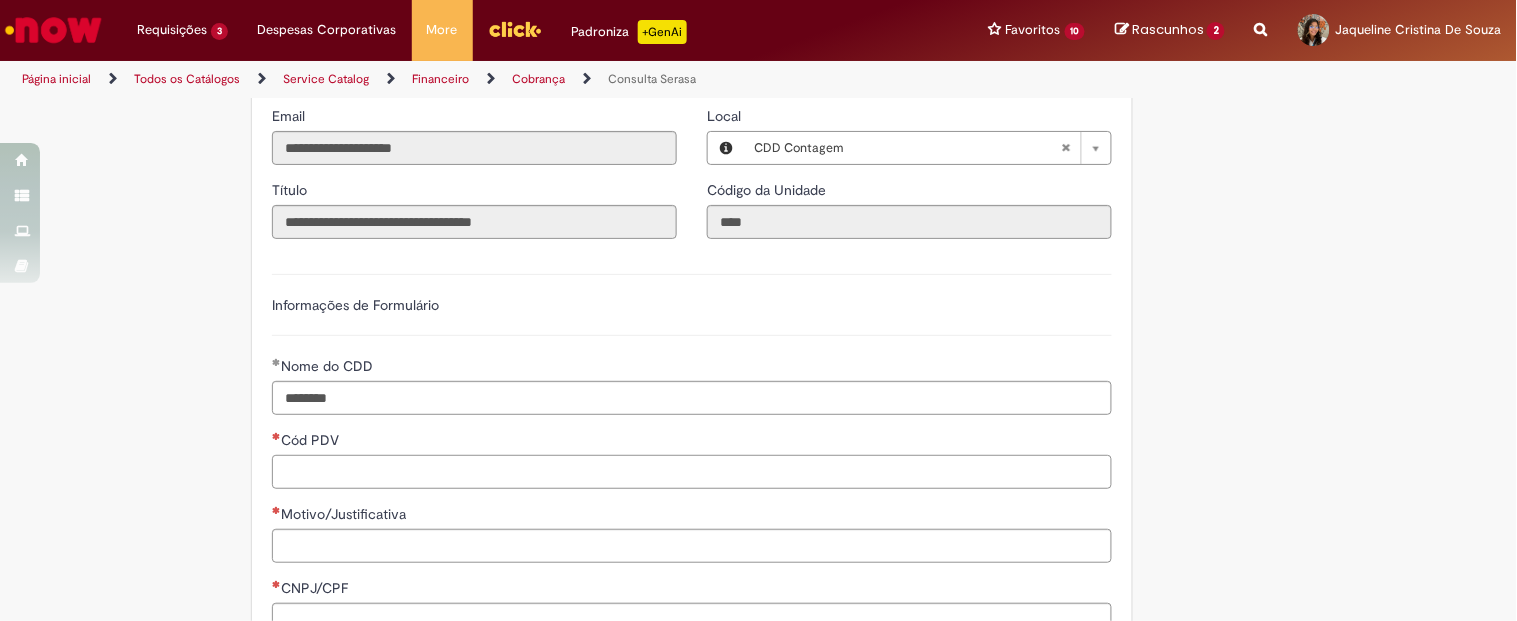 click on "Cód PDV" at bounding box center (692, 472) 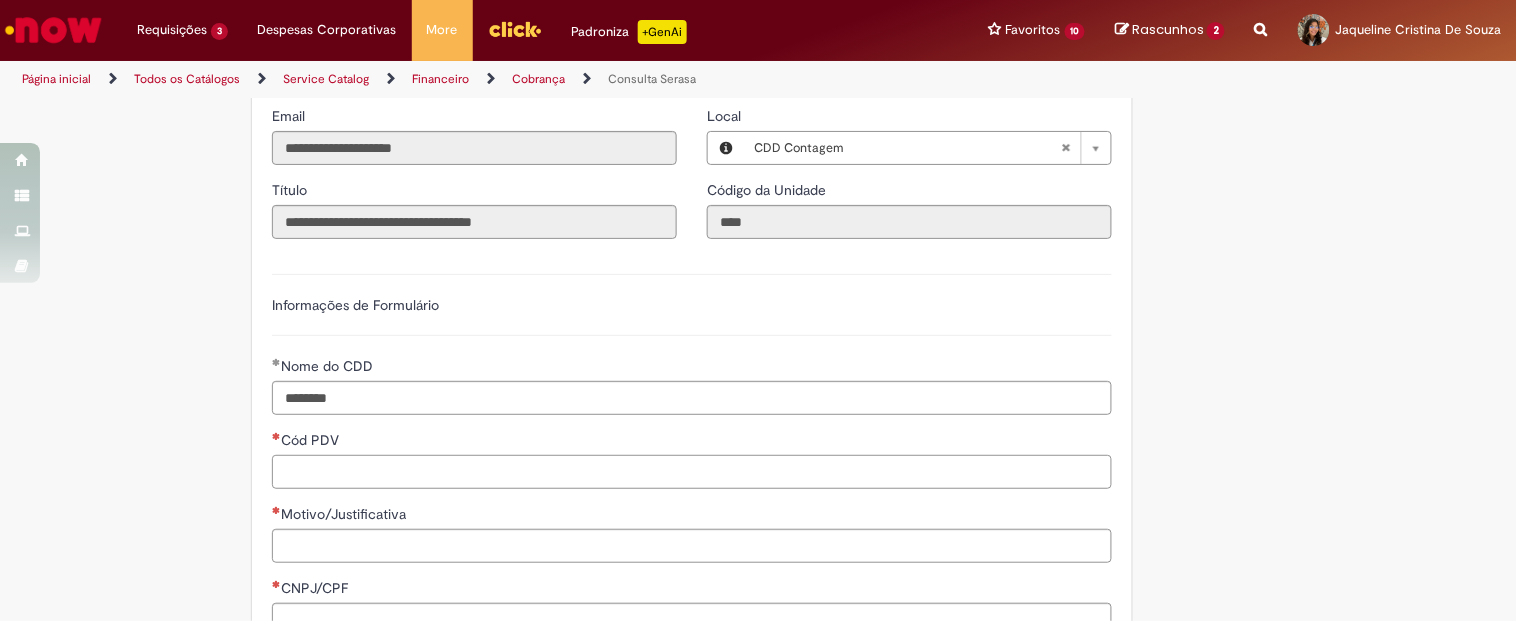 paste on "*****" 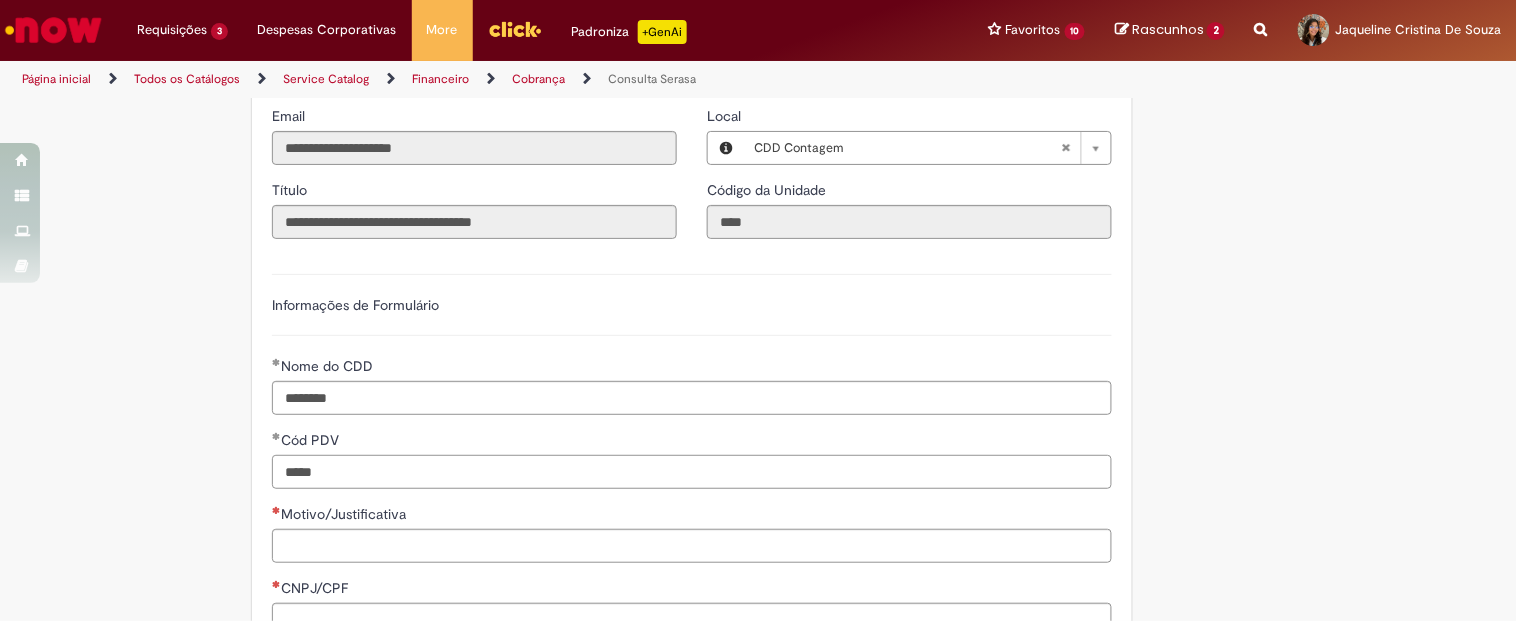 type on "*****" 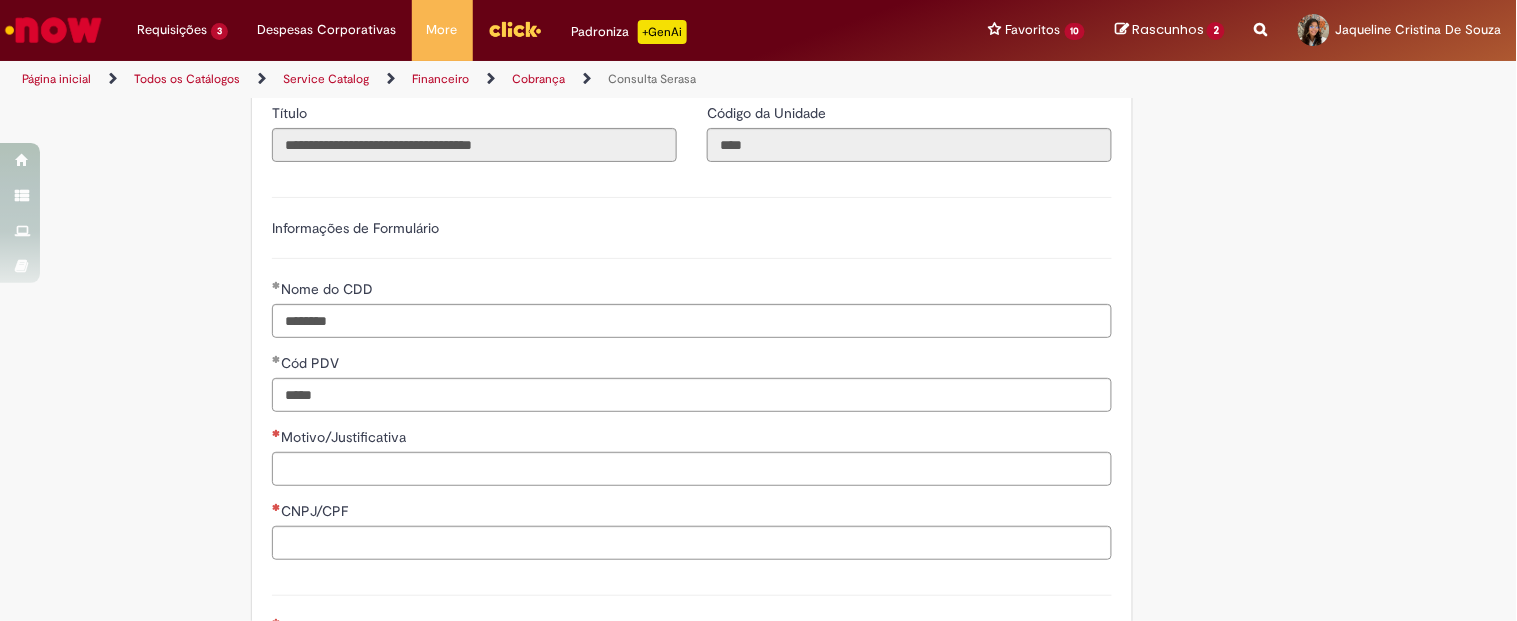 scroll, scrollTop: 527, scrollLeft: 0, axis: vertical 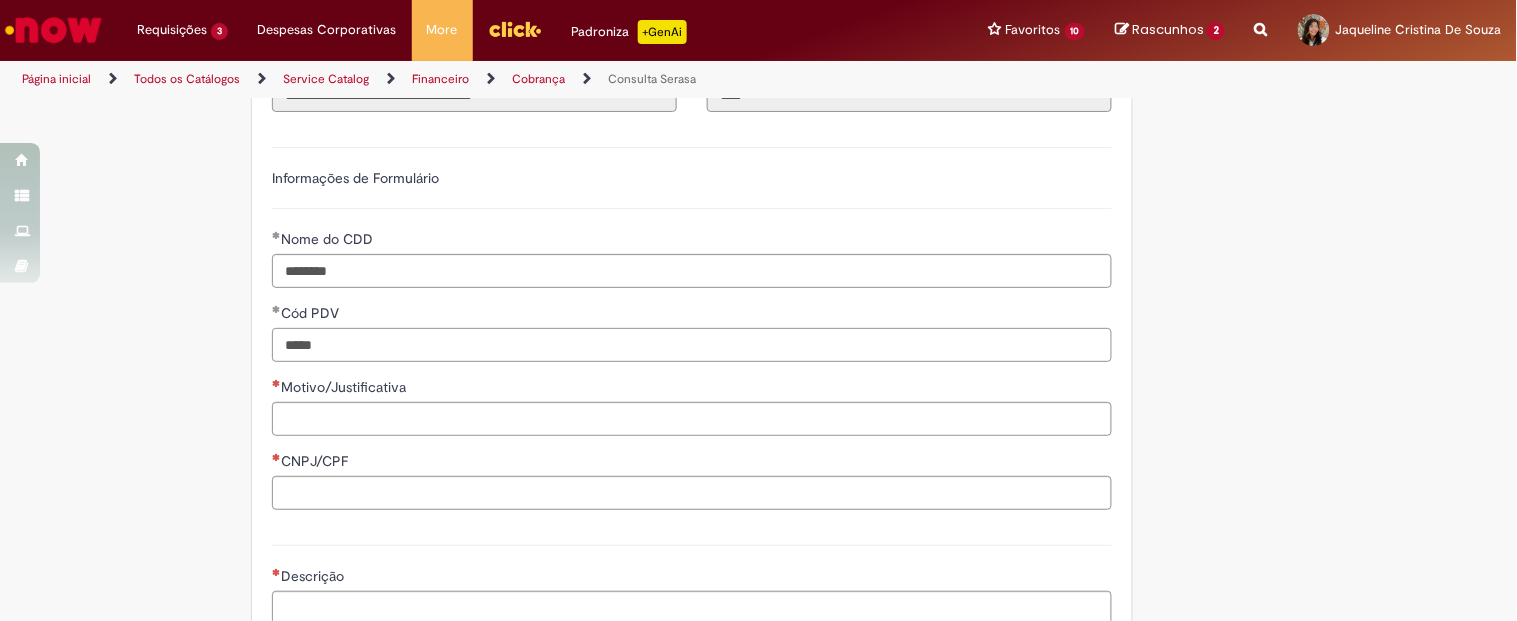 click on "*****" at bounding box center [692, 345] 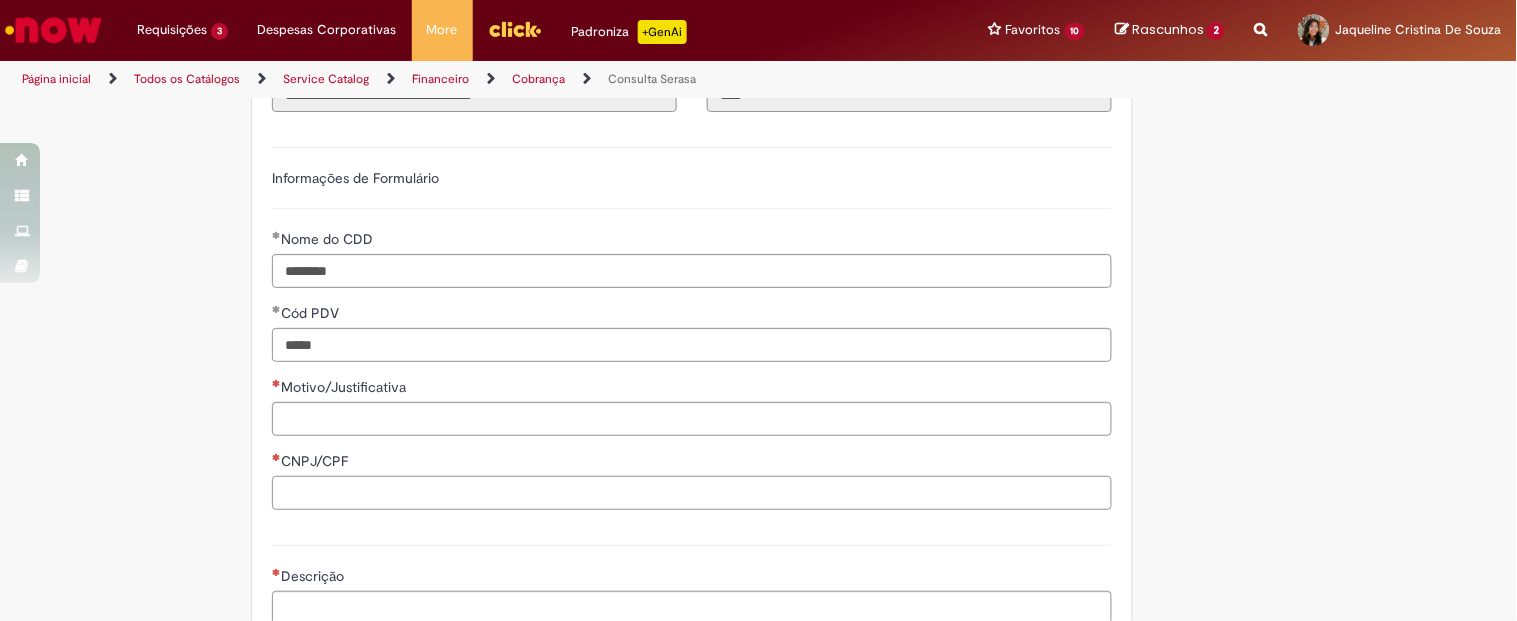 click on "CNPJ/CPF" at bounding box center [692, 493] 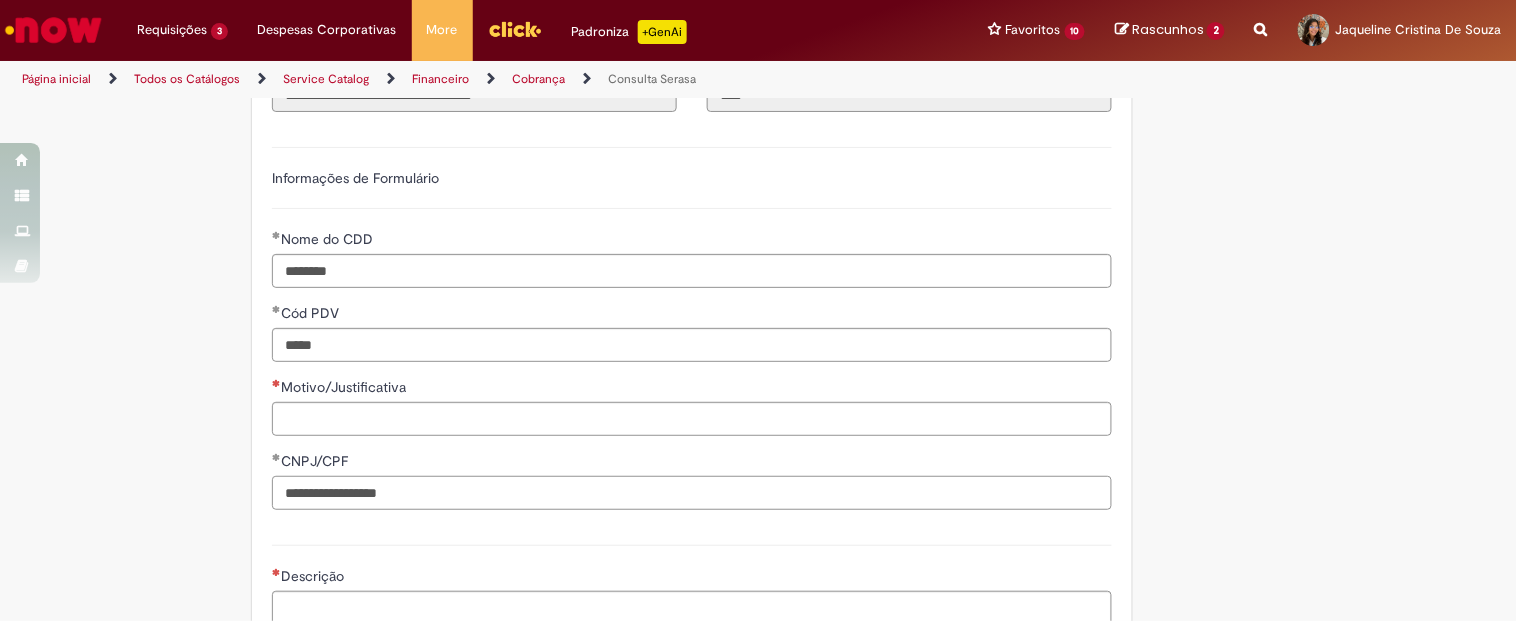 type on "**********" 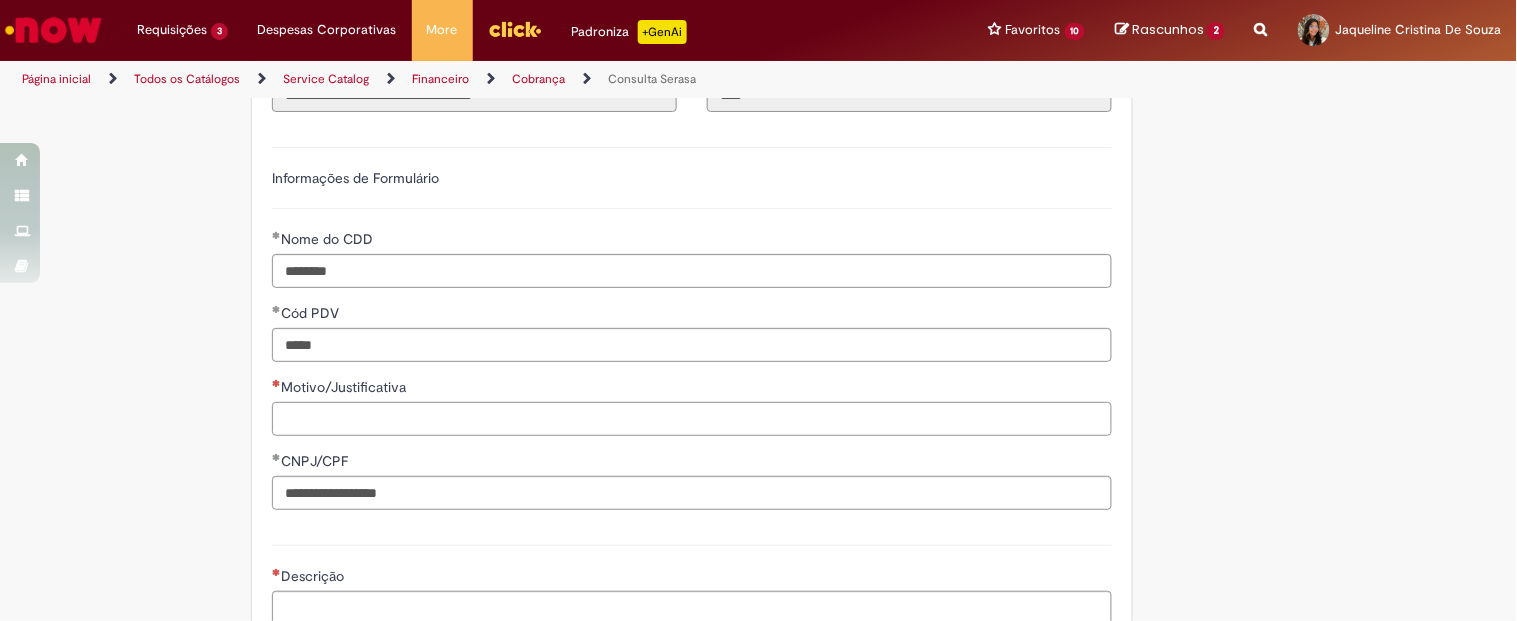click on "Motivo/Justificativa" at bounding box center [692, 419] 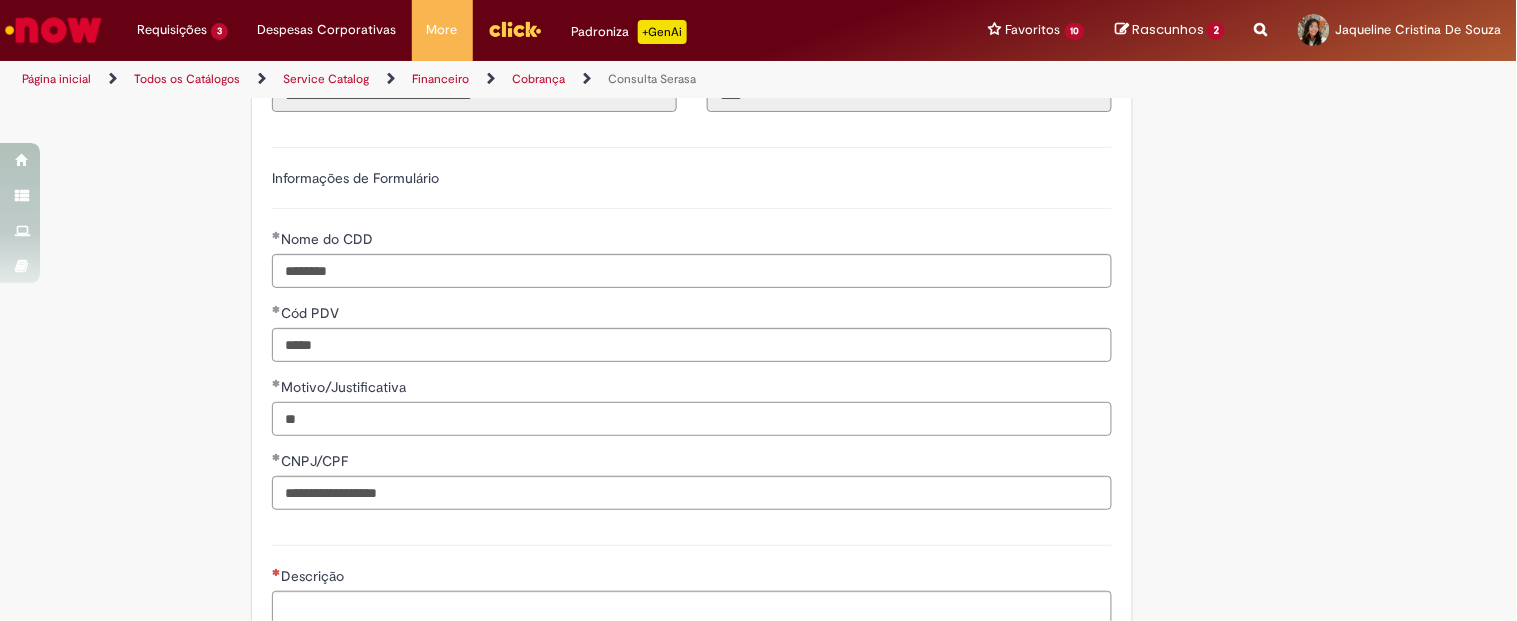 type on "*" 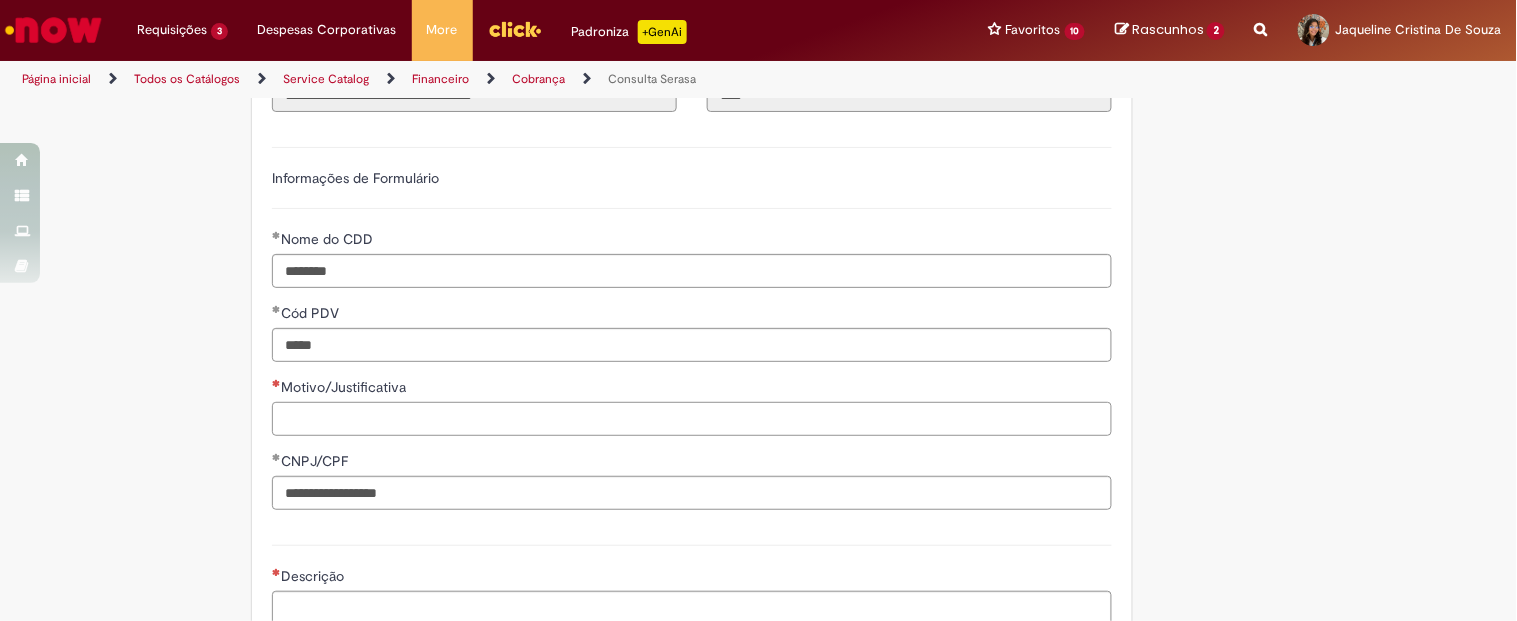 type on "*" 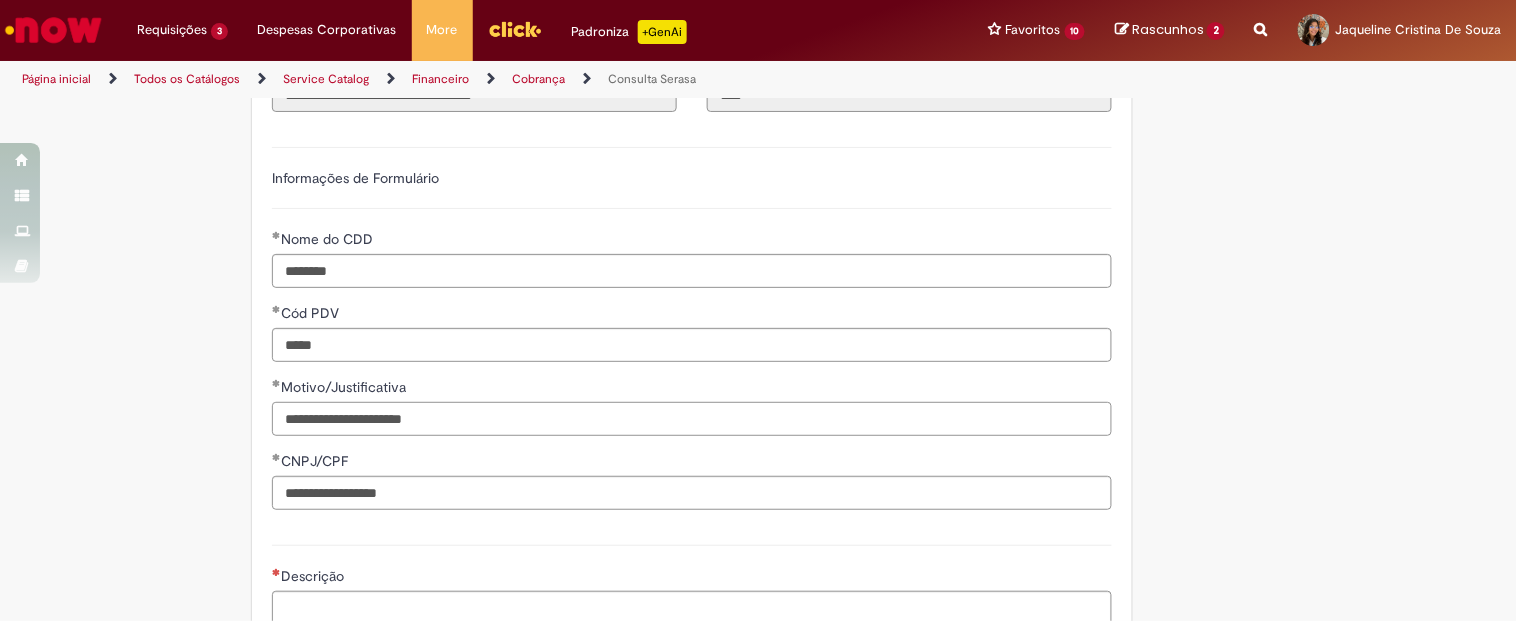 type on "**********" 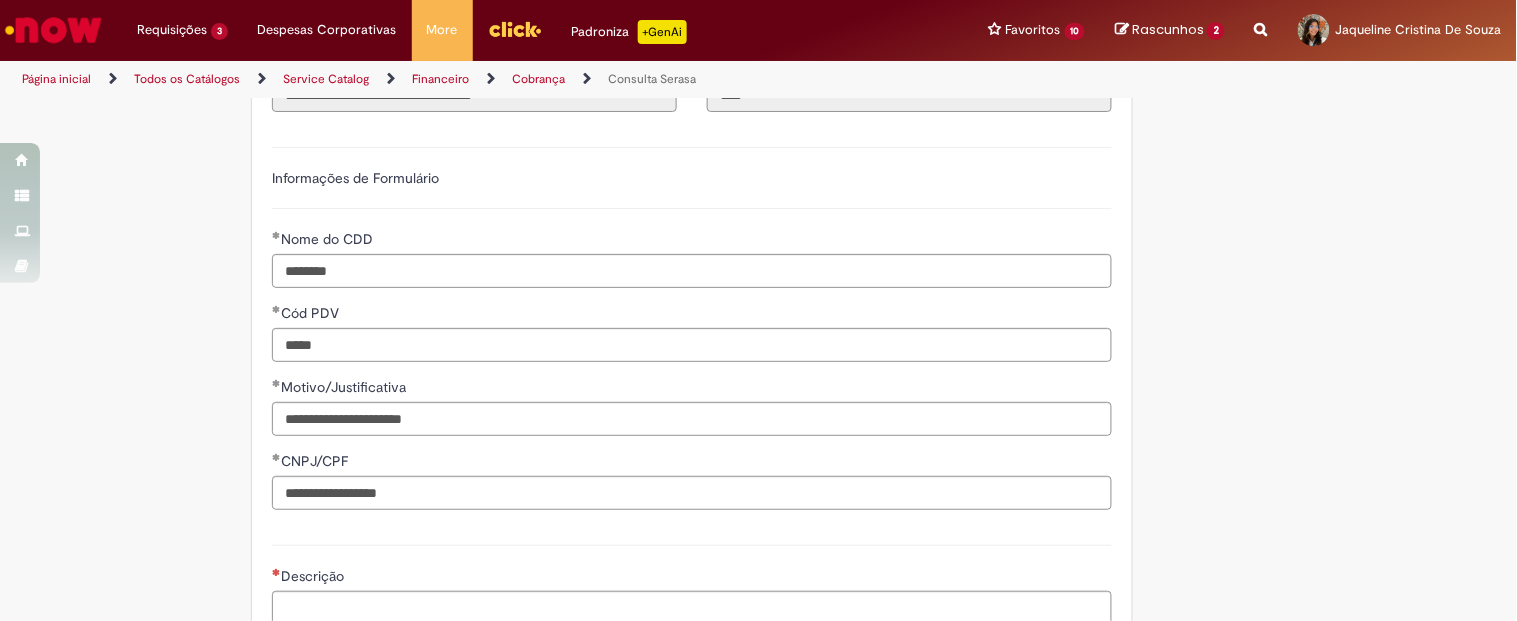 scroll, scrollTop: 775, scrollLeft: 0, axis: vertical 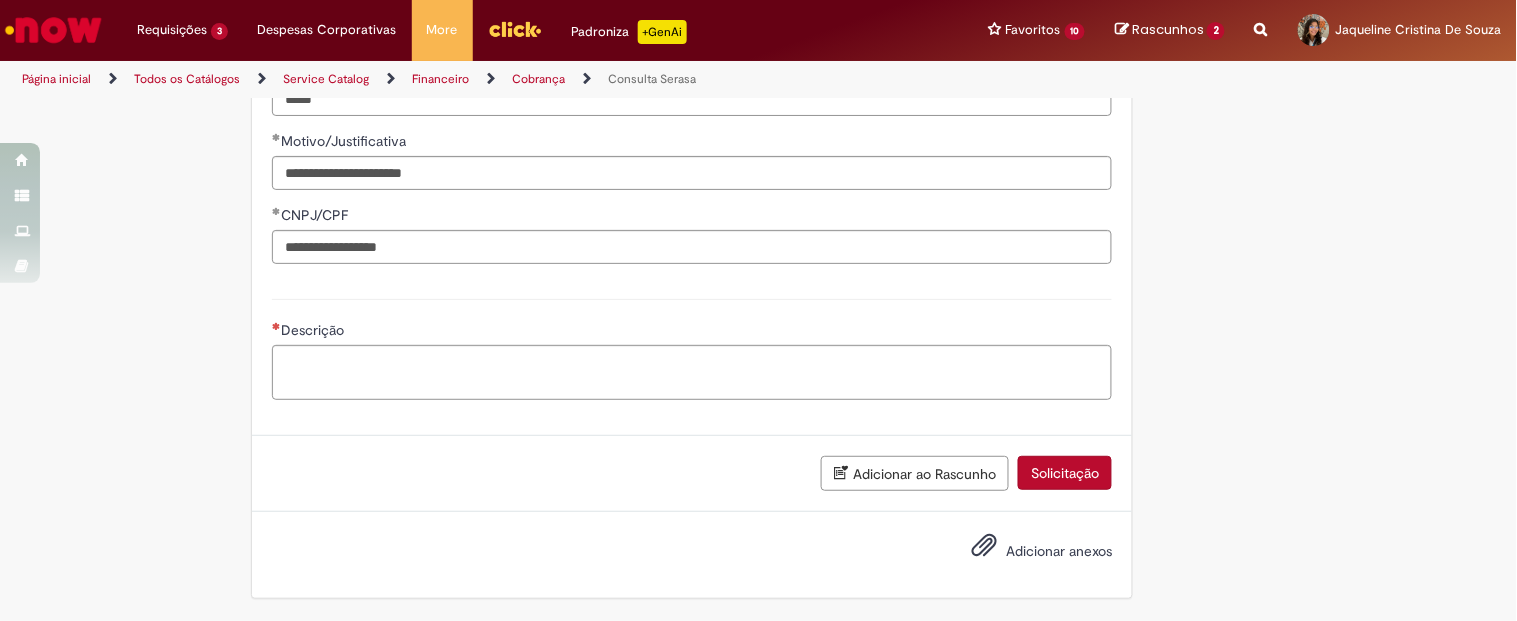 click on "*****" at bounding box center [692, 99] 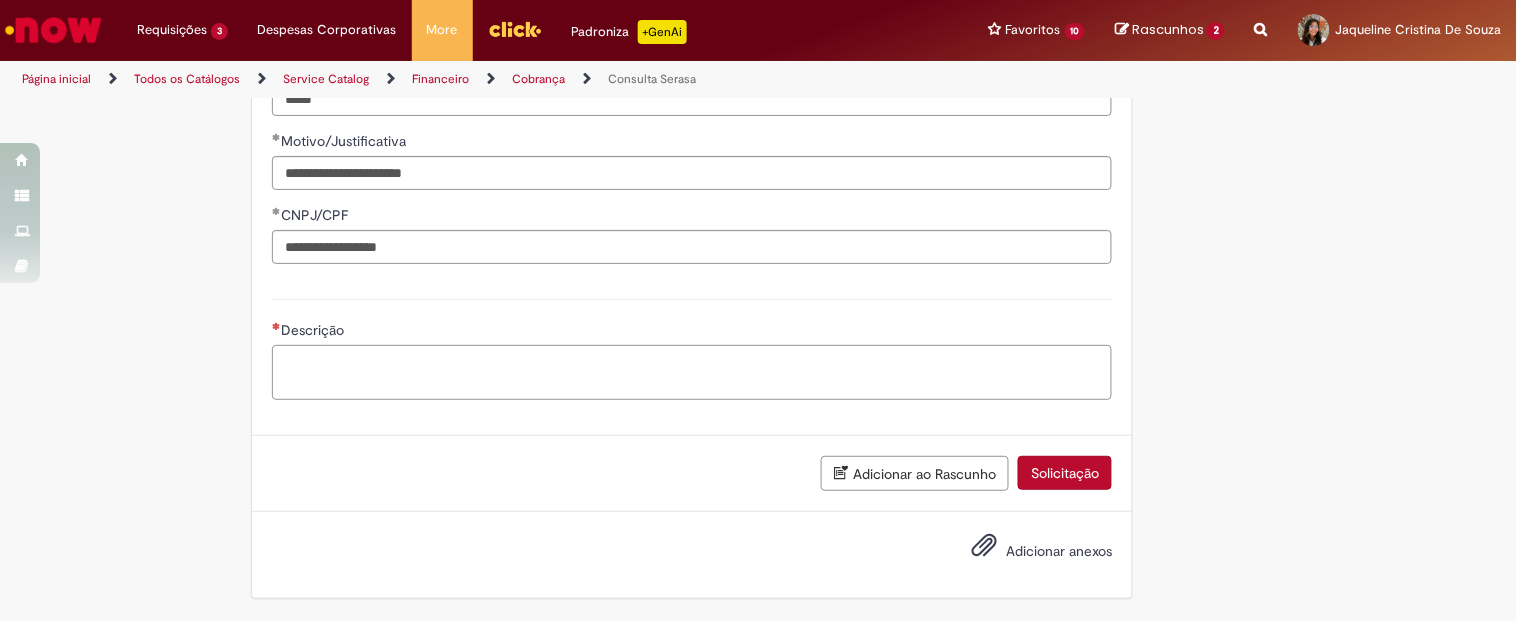 click on "Descrição" at bounding box center (692, 372) 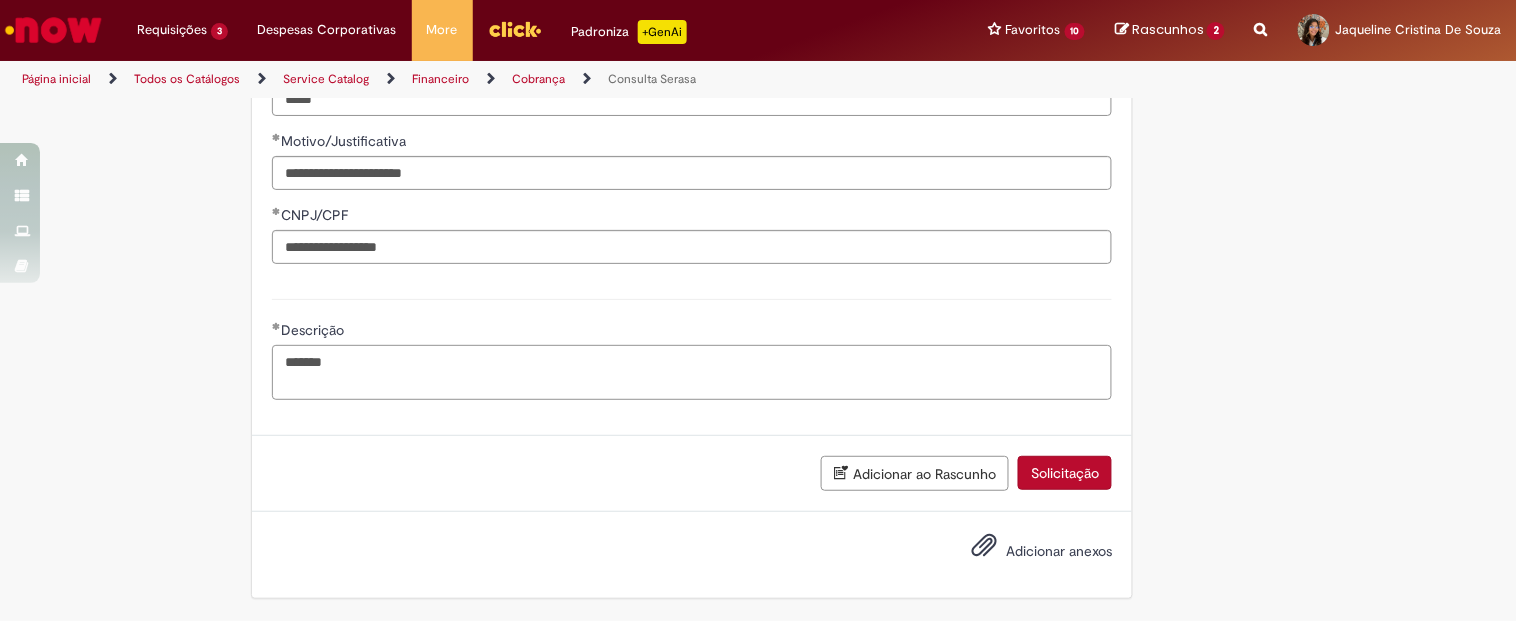 paste on "******" 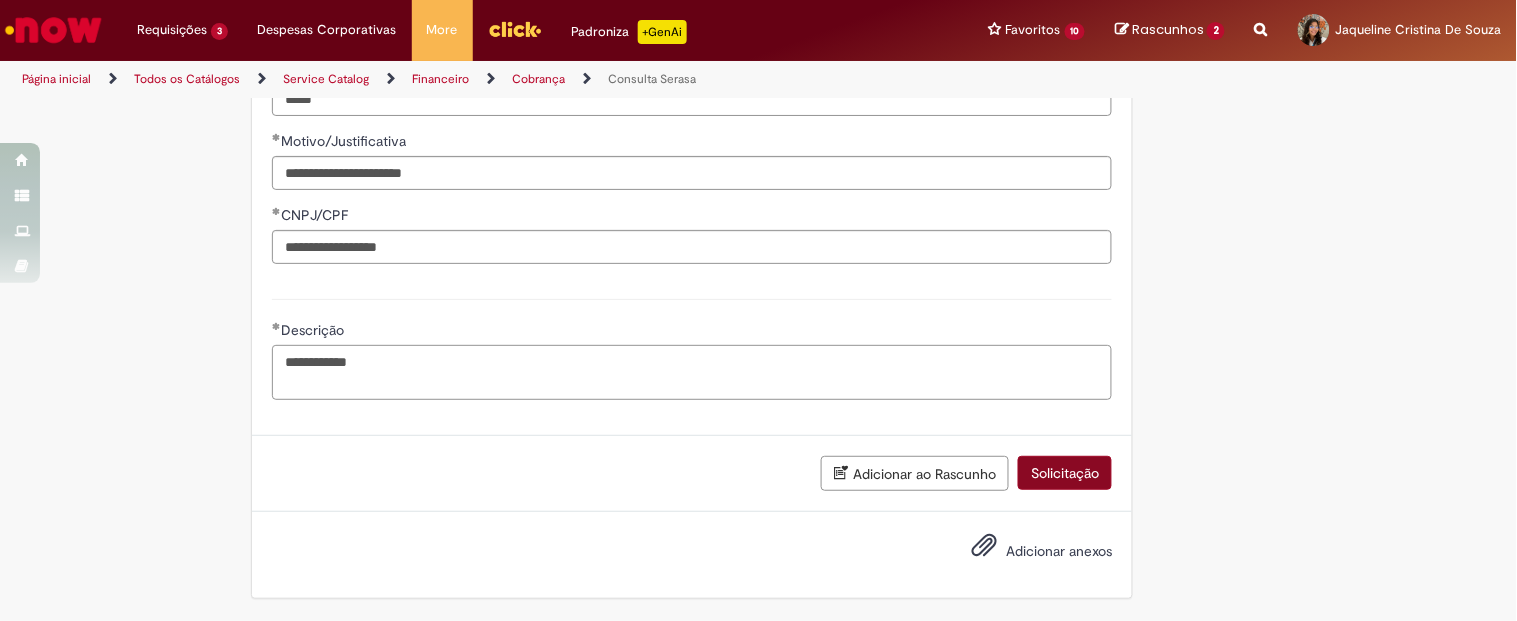 type on "**********" 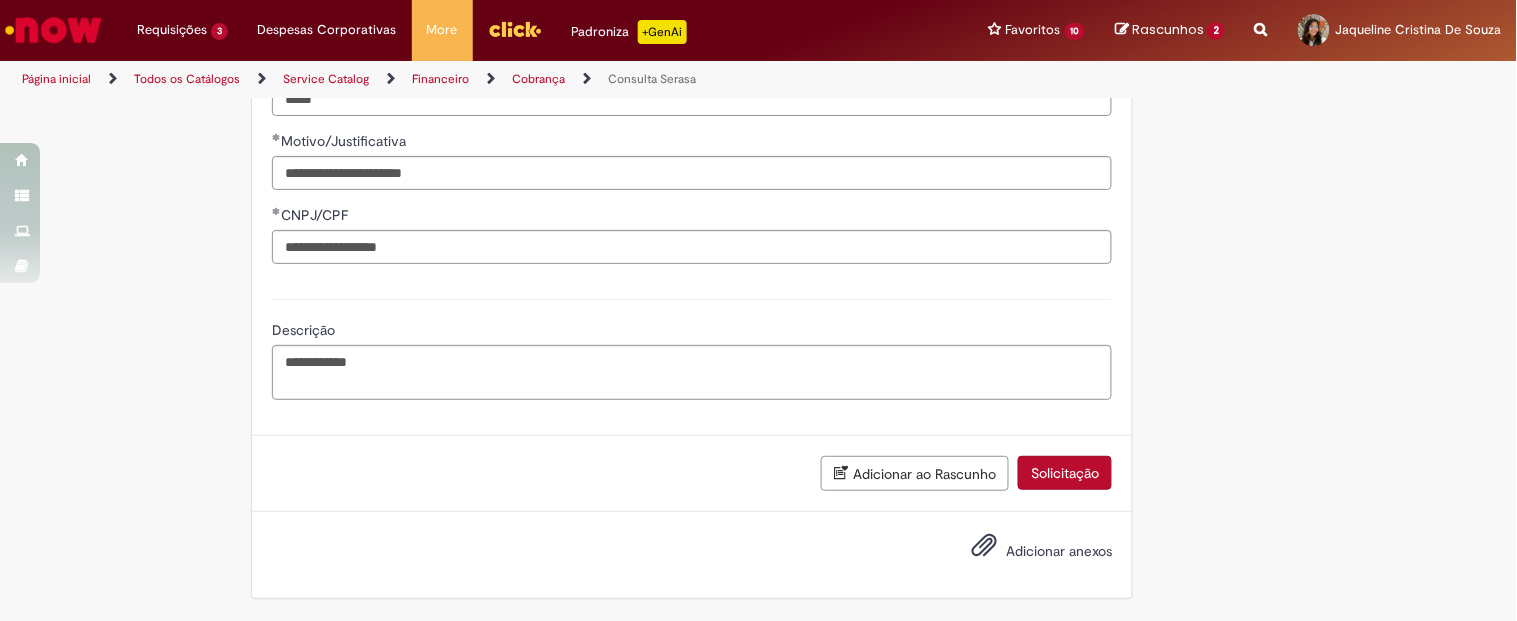 click on "Solicitação" at bounding box center [1065, 473] 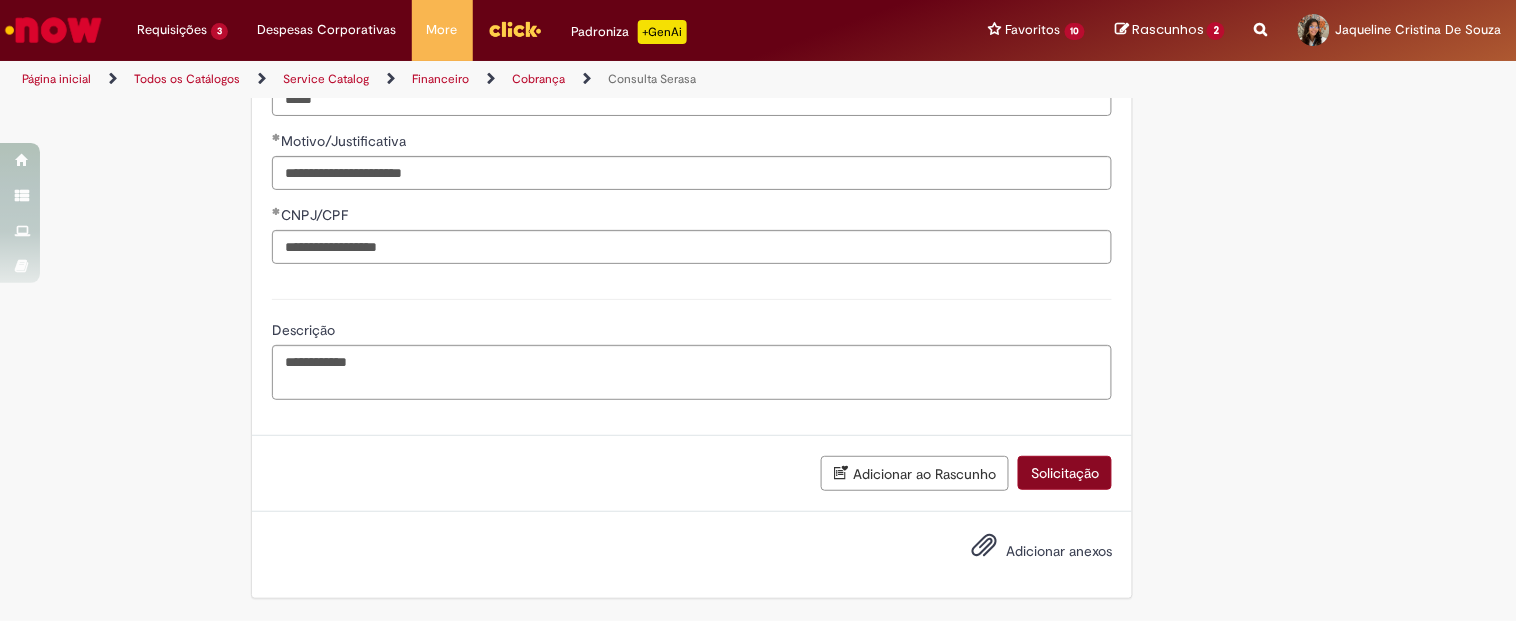 scroll, scrollTop: 728, scrollLeft: 0, axis: vertical 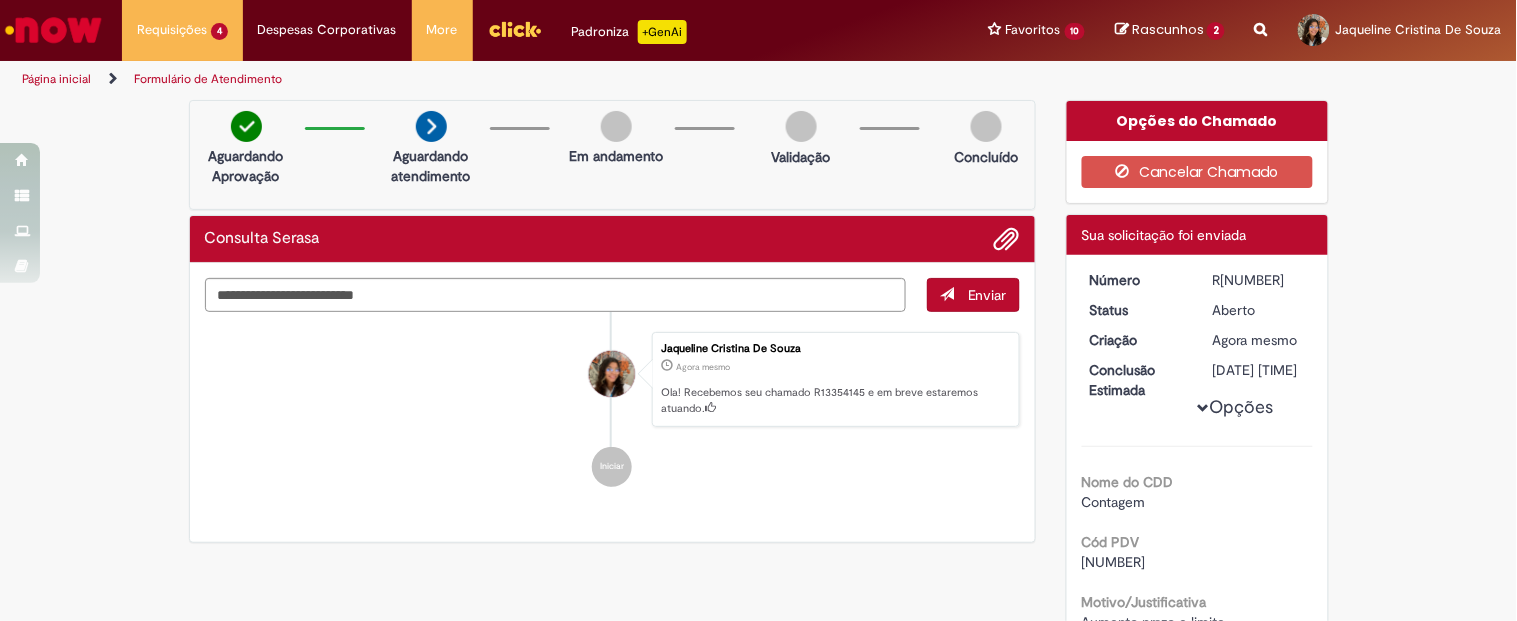 click on "R[NUMBER]" at bounding box center (1259, 280) 